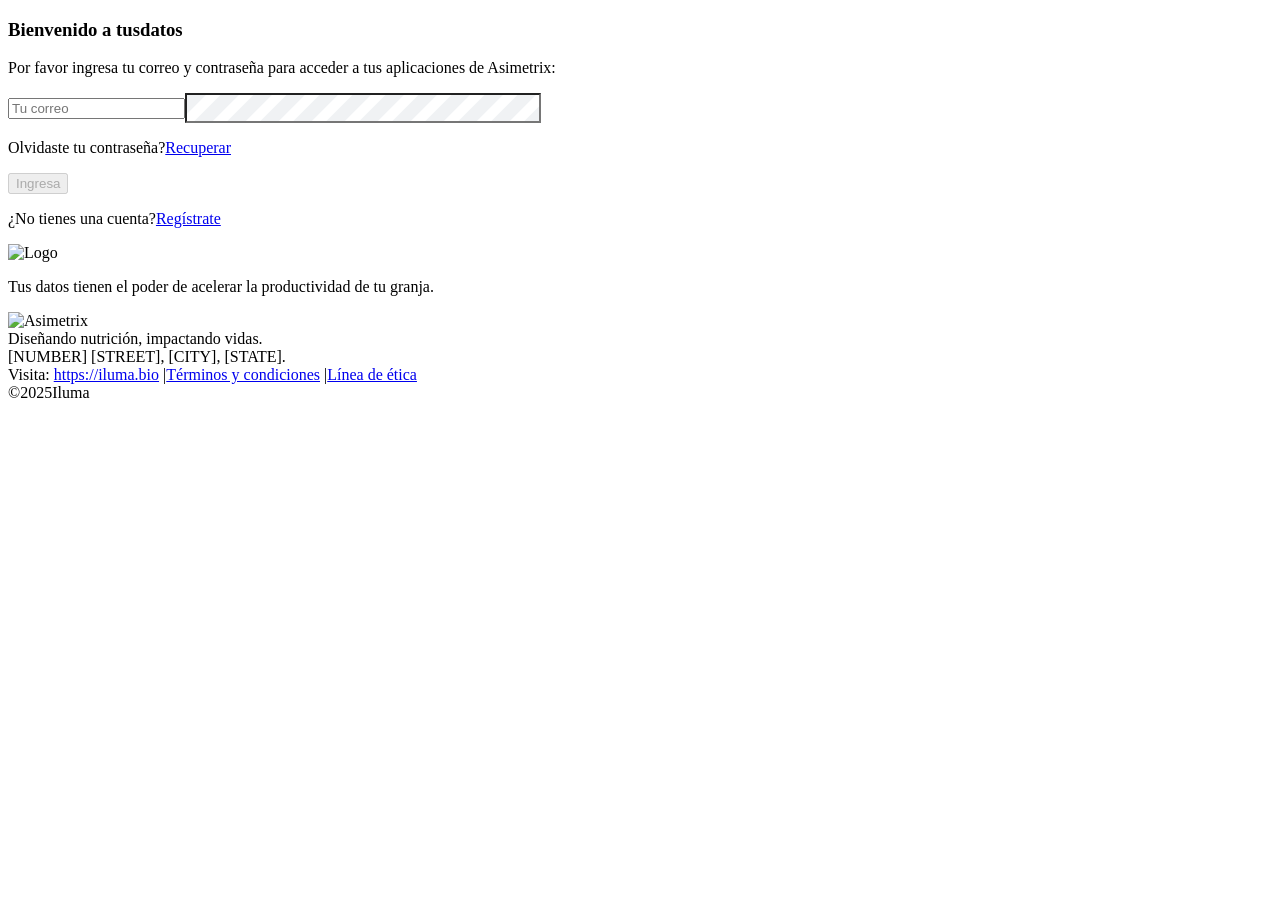 scroll, scrollTop: 0, scrollLeft: 0, axis: both 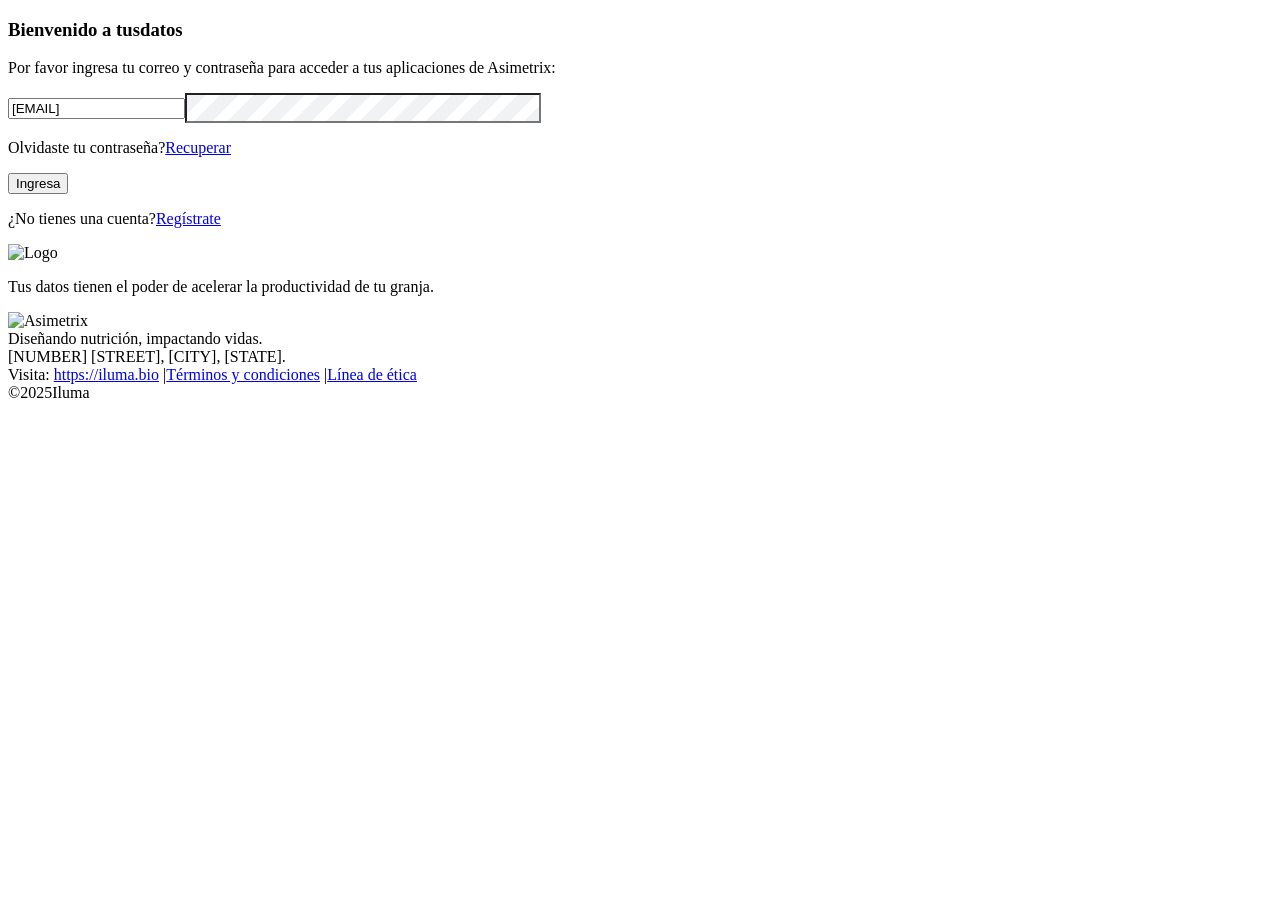 click on "Ingresa" at bounding box center [38, 183] 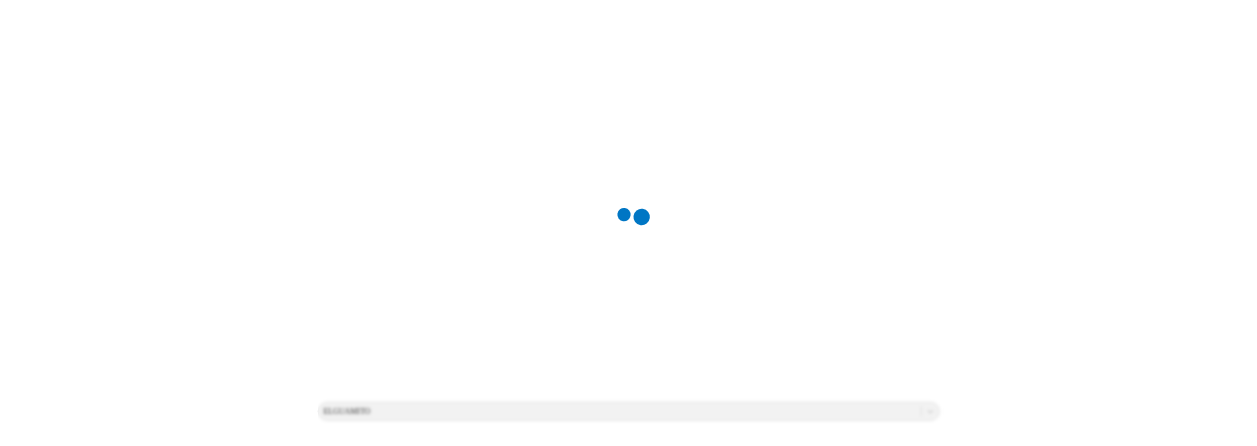 scroll, scrollTop: 0, scrollLeft: 0, axis: both 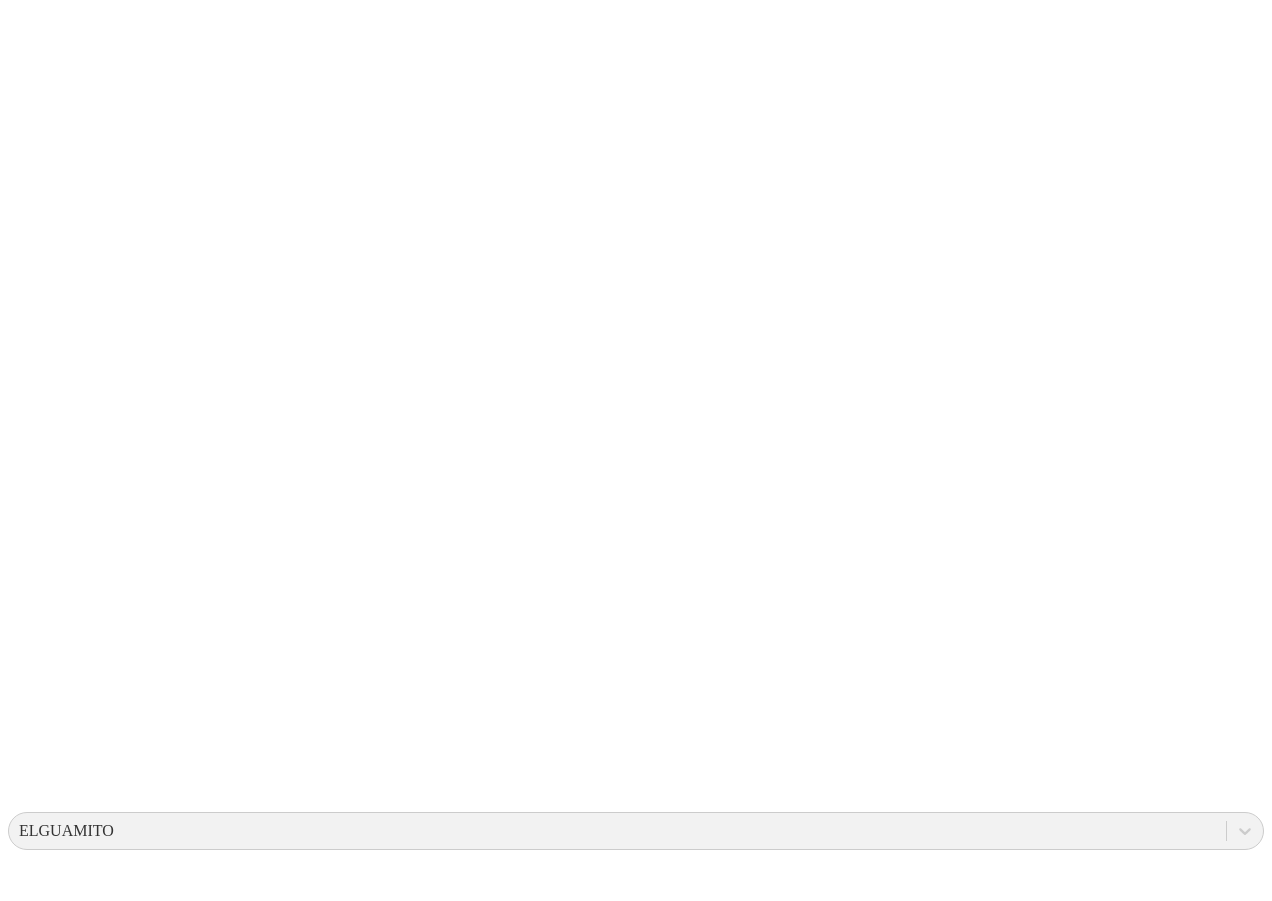 click on "Configurador Alertas
Guías Personalizadas
Dashboard
Dashboard Granja
Descargar Datos
Econometrix Ponedoras
File Manager
INSYLO
.f833c649-ebfd-4bf3-83aa-e64b698d0dc5 {
fill: none;
stroke-linecap: round;
stroke-linejoin: round;
stroke-width: 3 !important;
}
Know
Okuo analytics Configurador Reportes" at bounding box center [636, 2559] 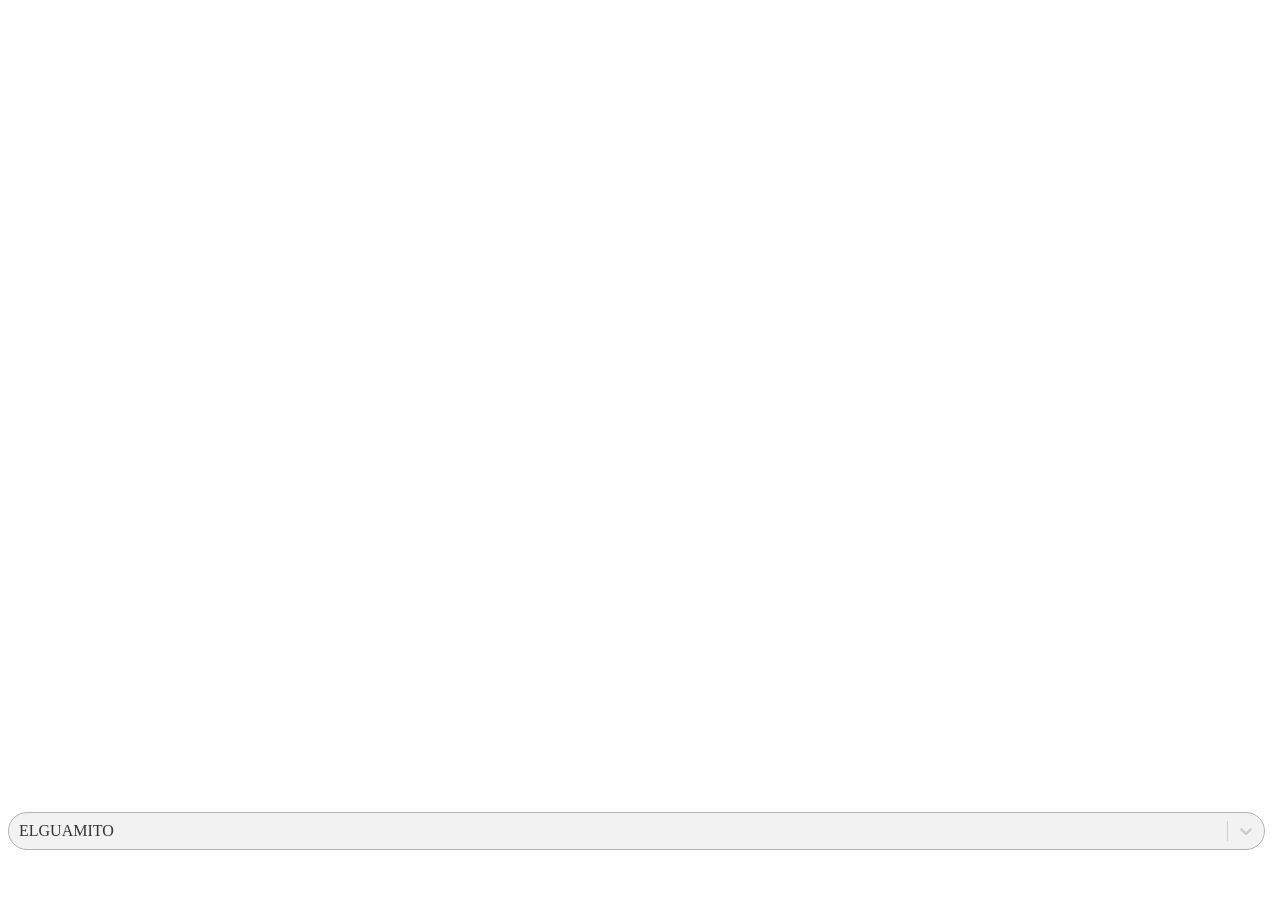 click on "ELGUAMITO" at bounding box center (618, 831) 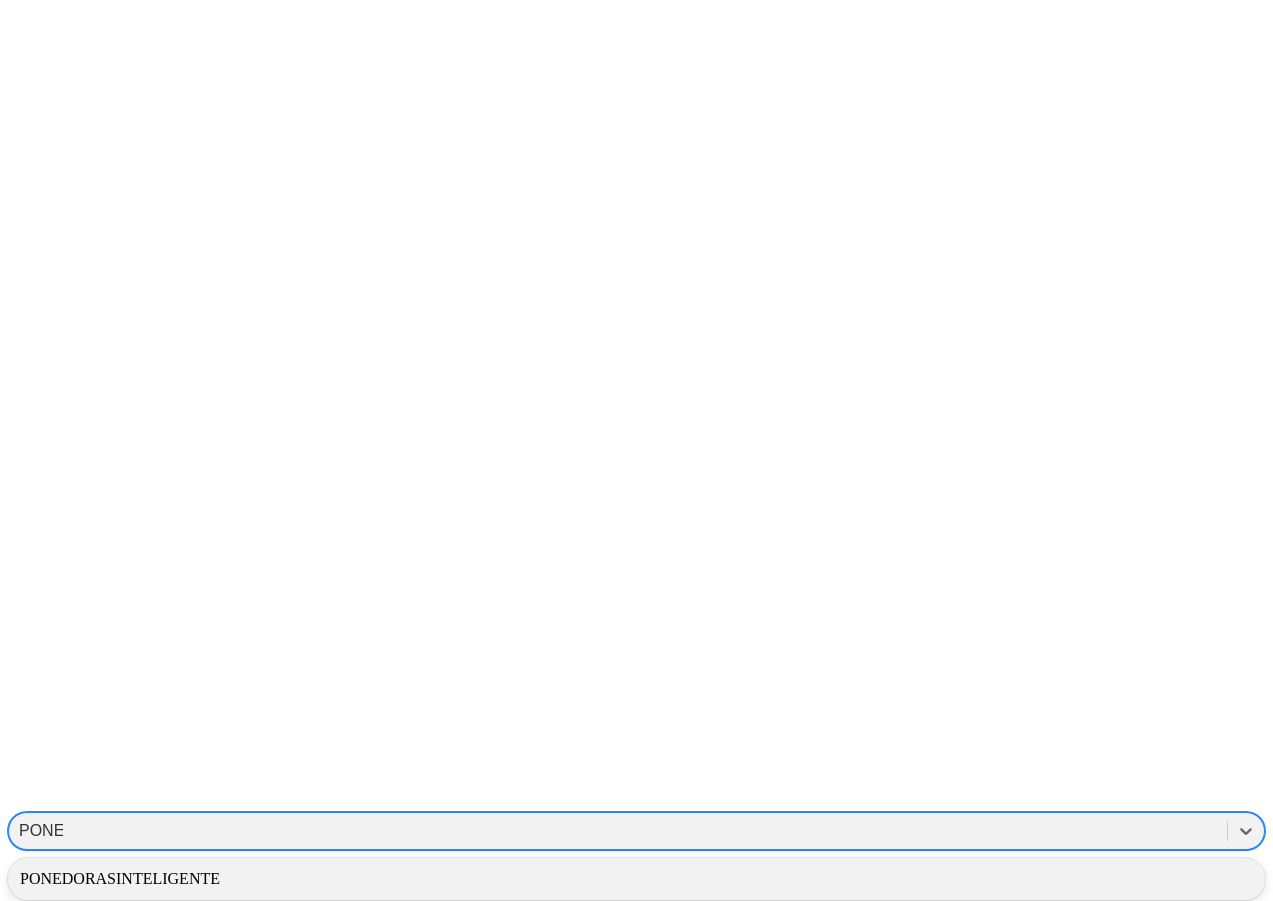 type on "PONED" 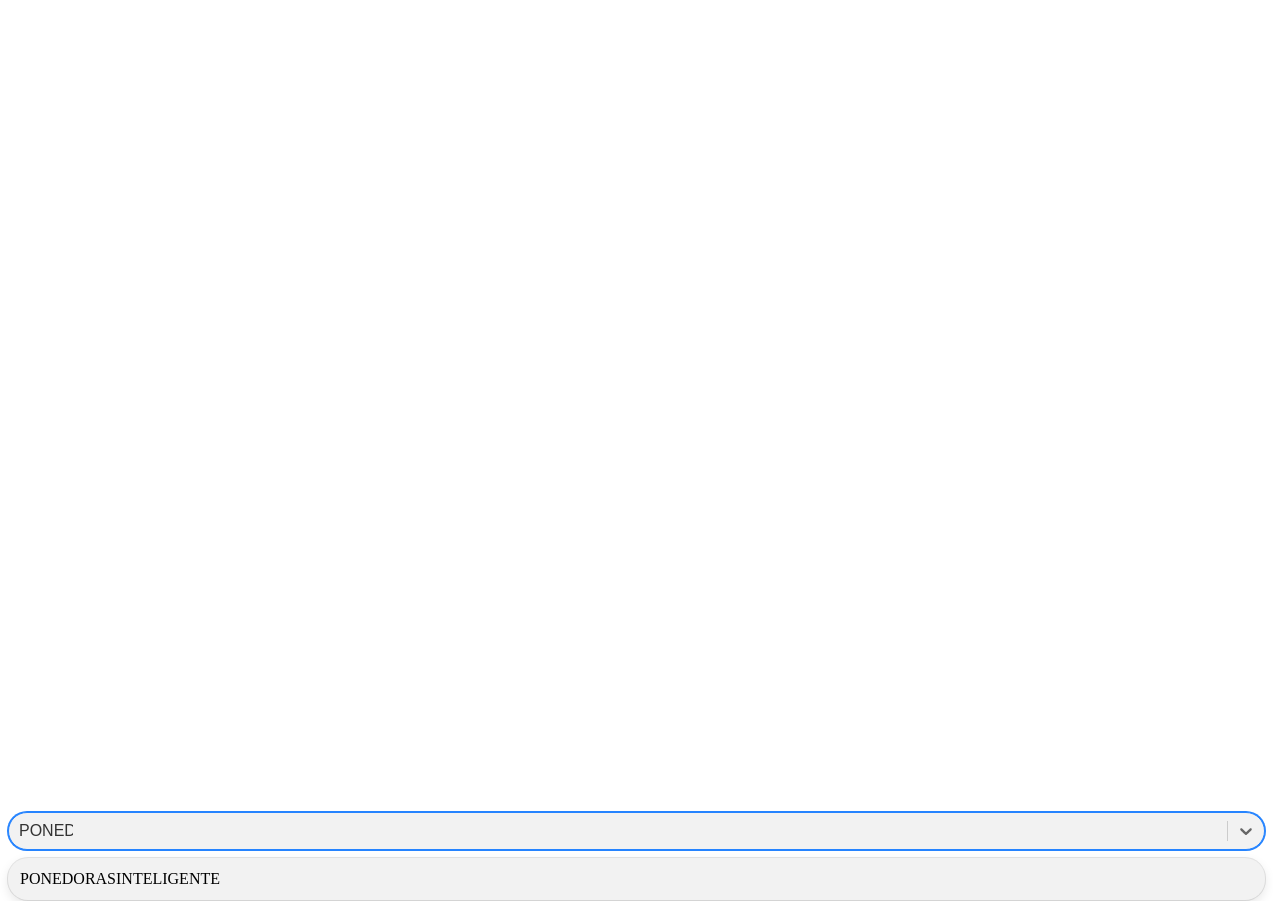 click on "PONEDORASINTELIGENTE" at bounding box center (636, 879) 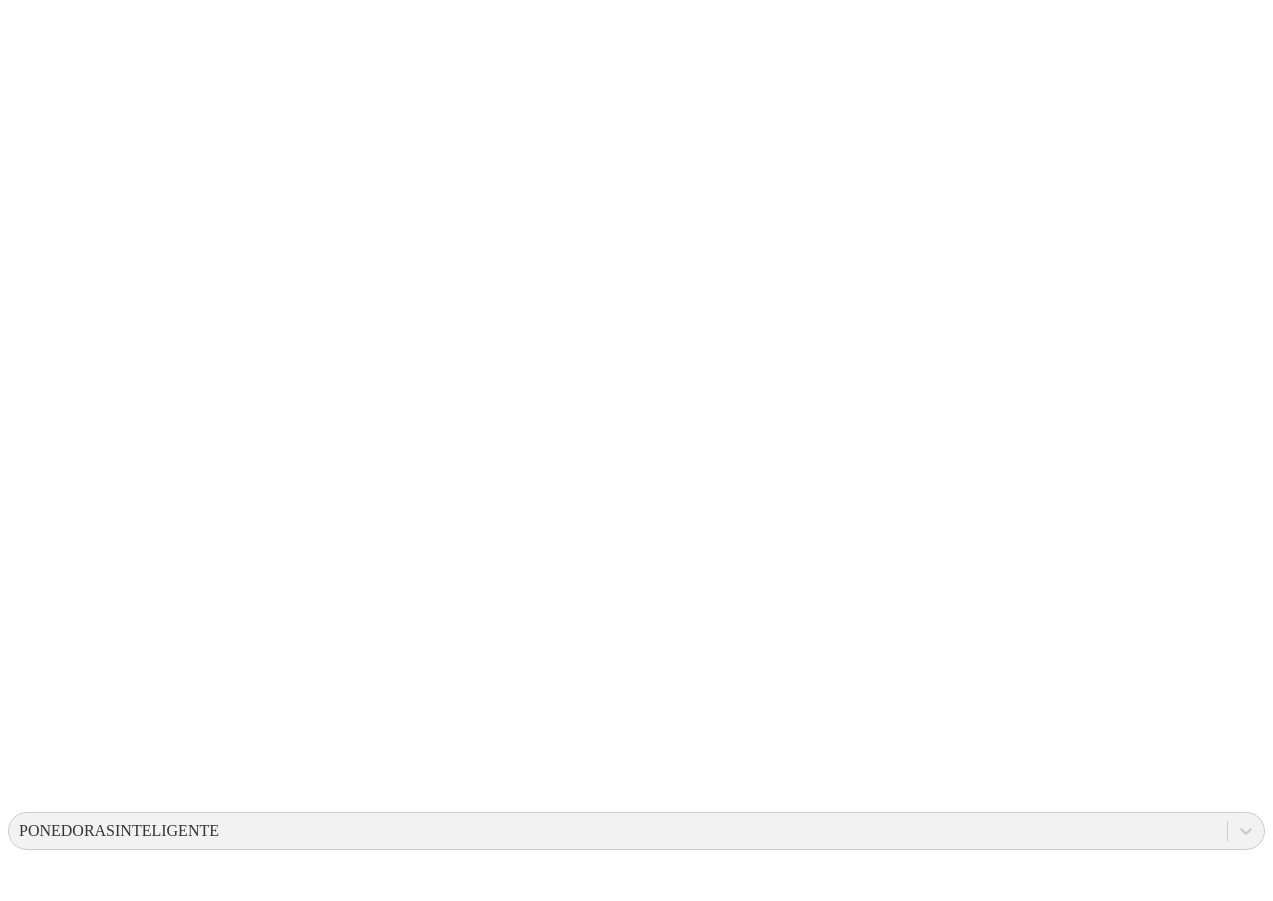 click at bounding box center [636, 2708] 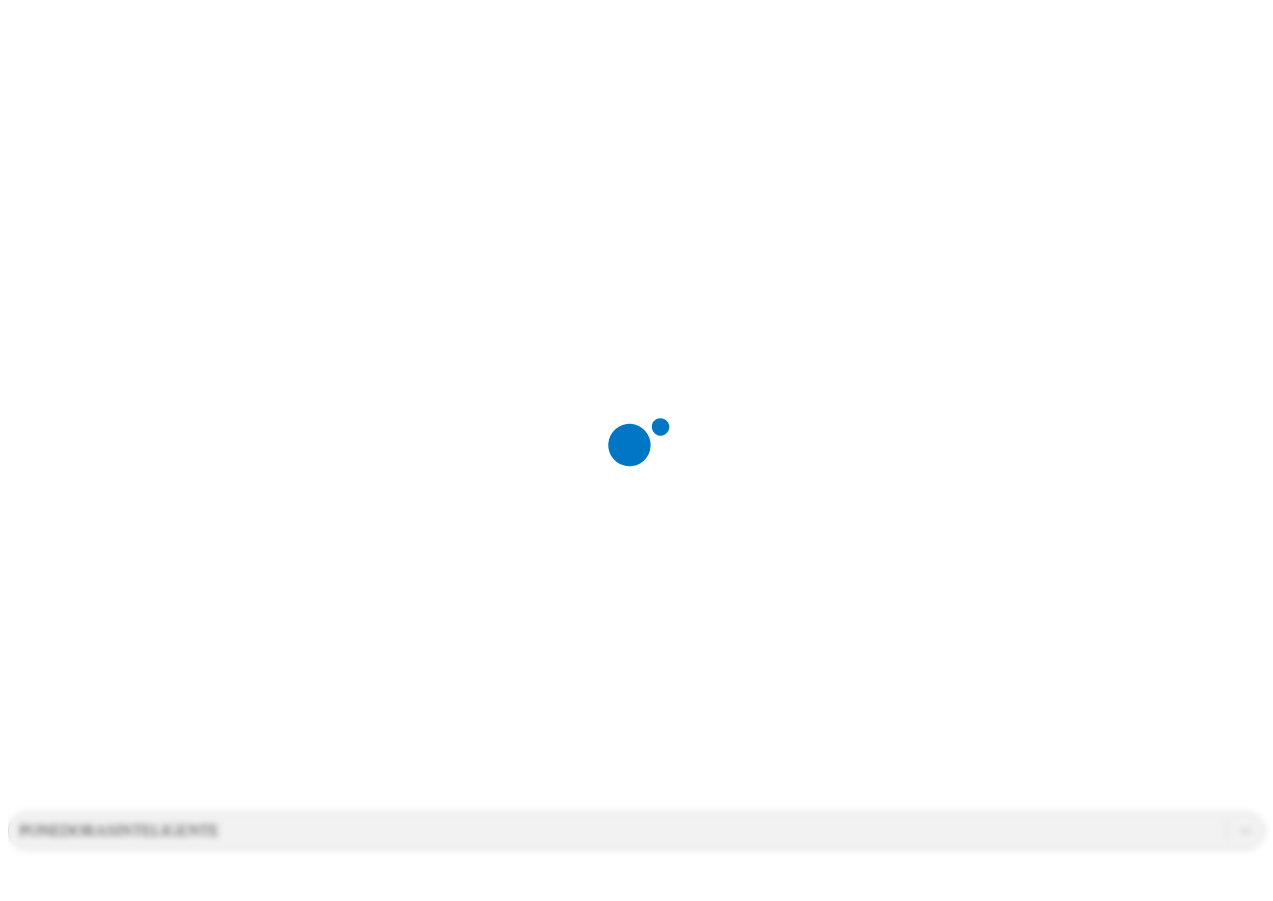 scroll, scrollTop: 0, scrollLeft: 0, axis: both 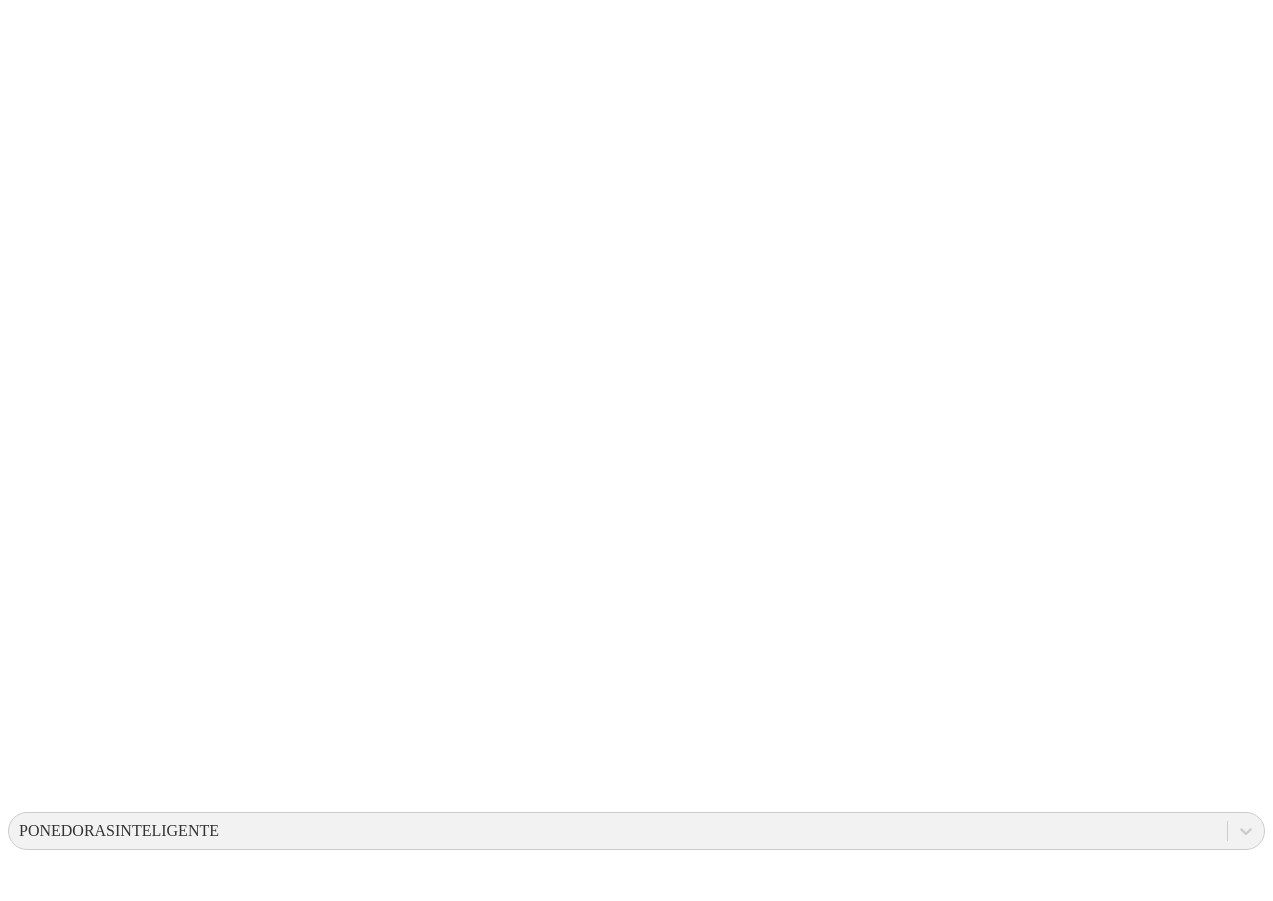click 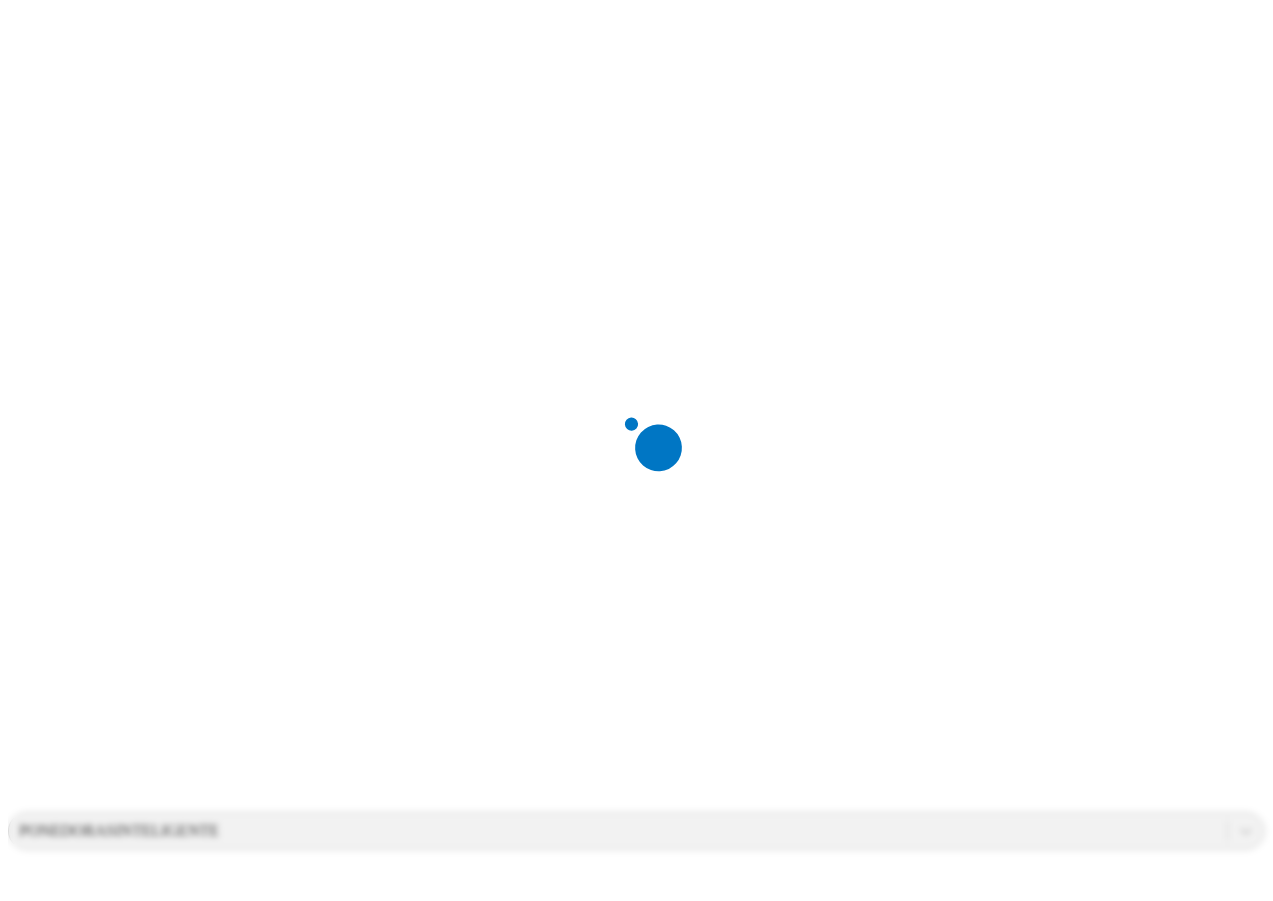scroll, scrollTop: 0, scrollLeft: 0, axis: both 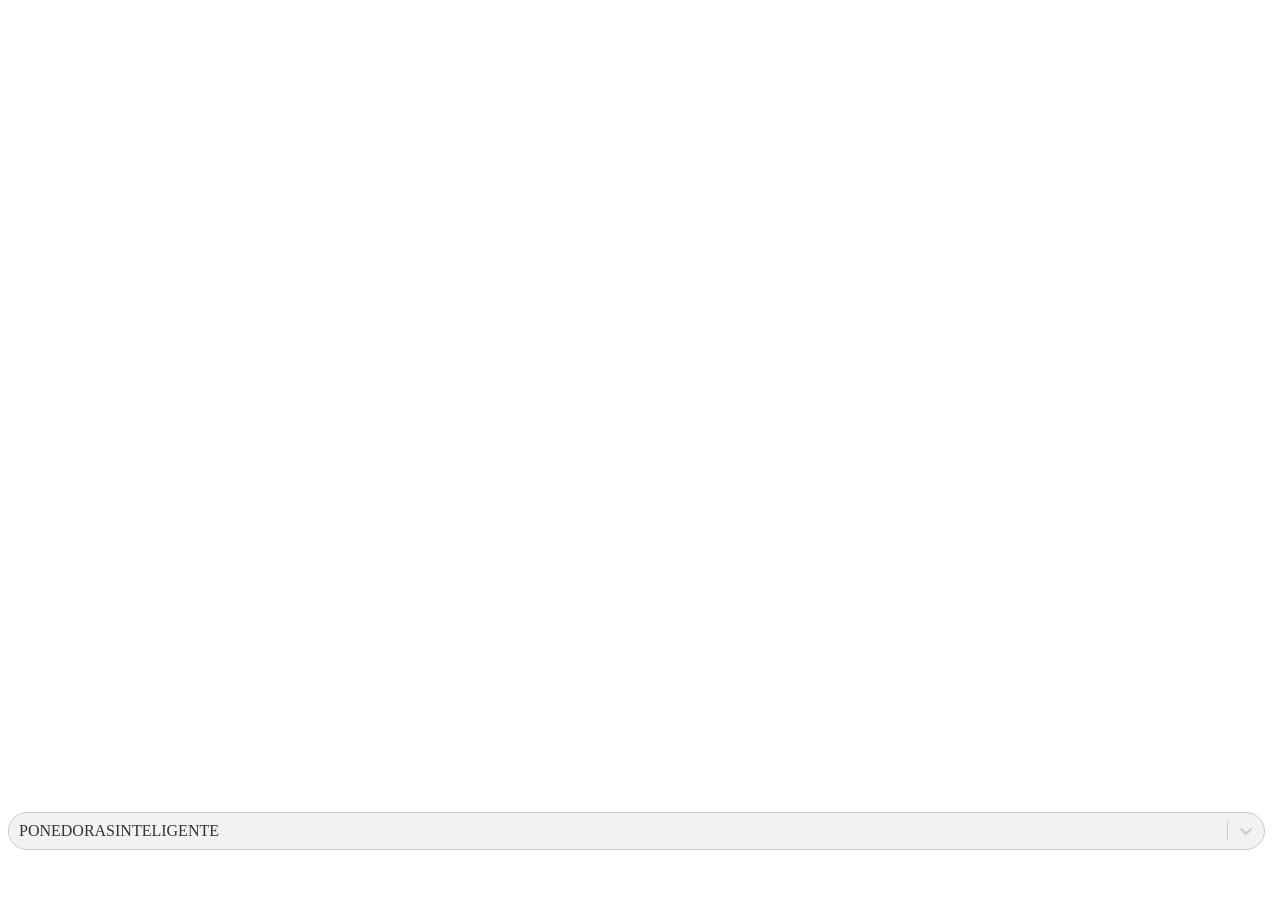 click on "IPI" at bounding box center (636, 2741) 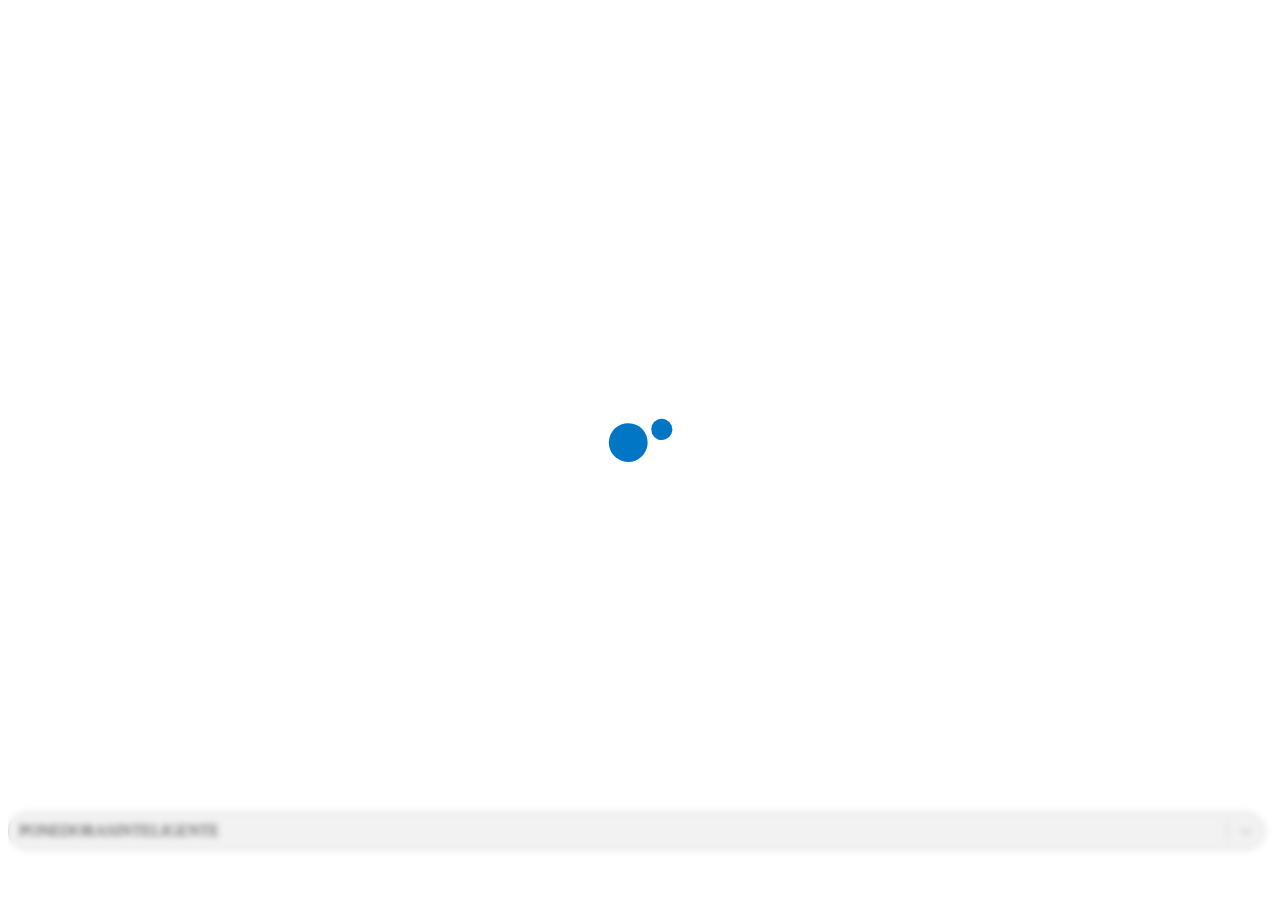 scroll, scrollTop: 0, scrollLeft: 0, axis: both 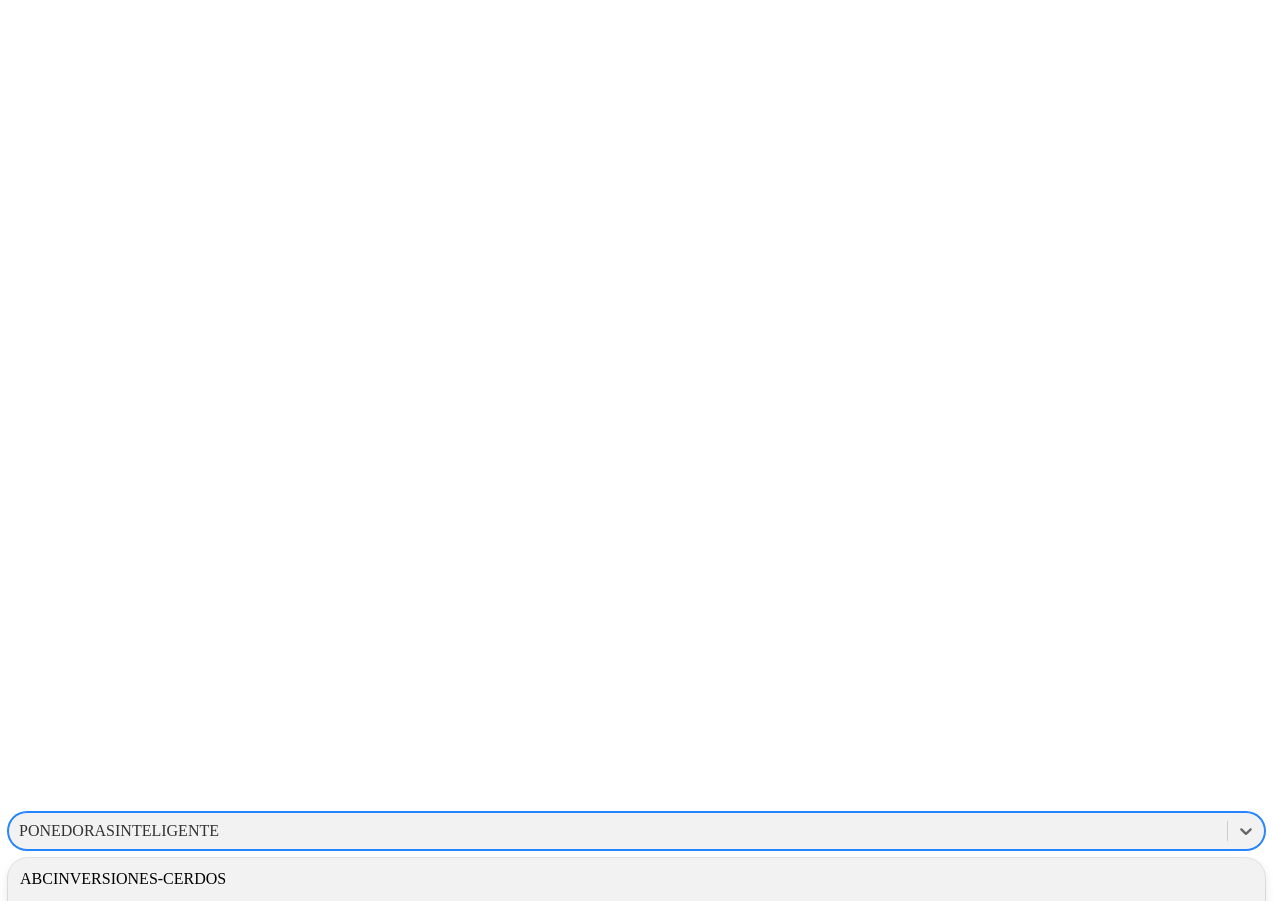 click on "PONEDORASINTELIGENTE" at bounding box center [618, 831] 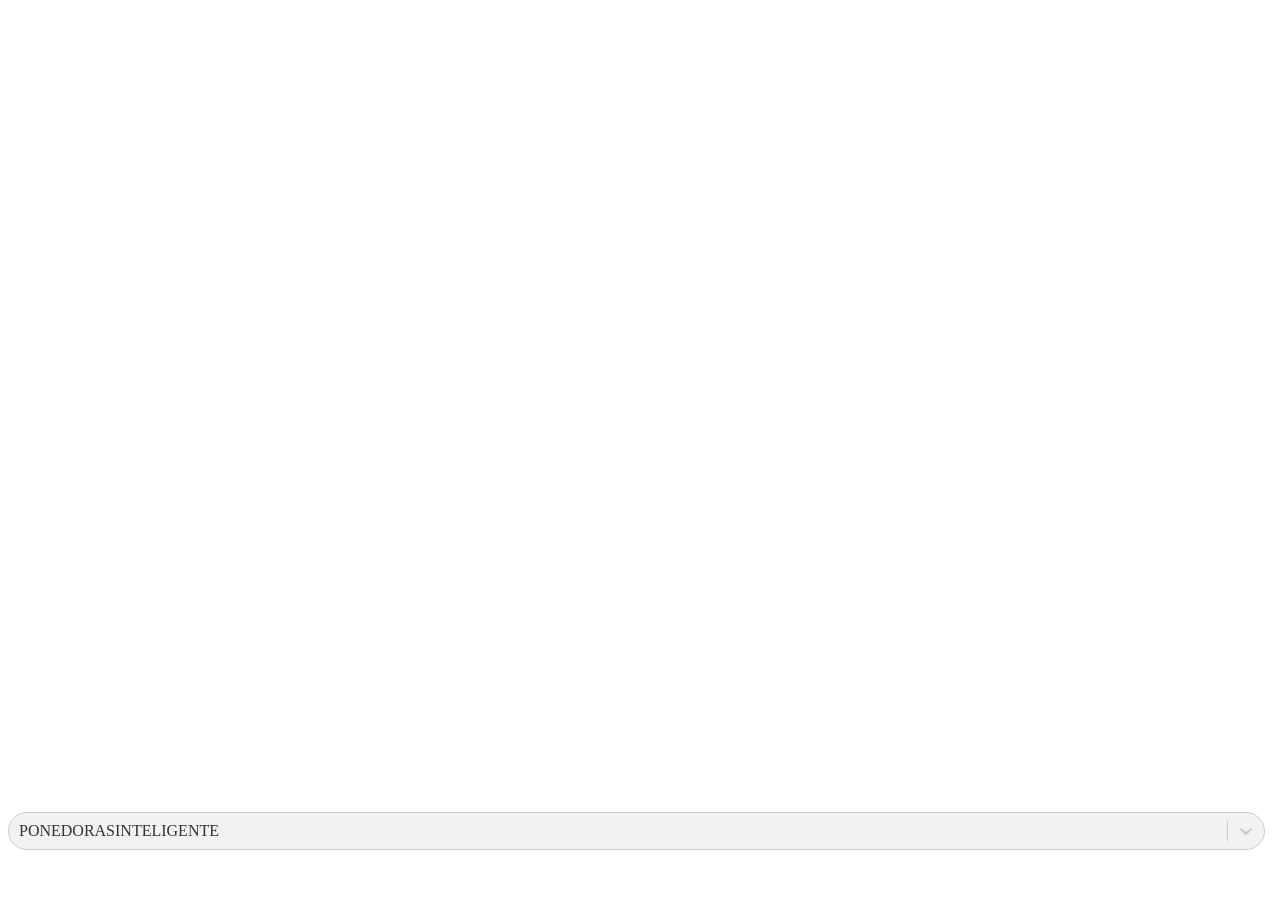 click 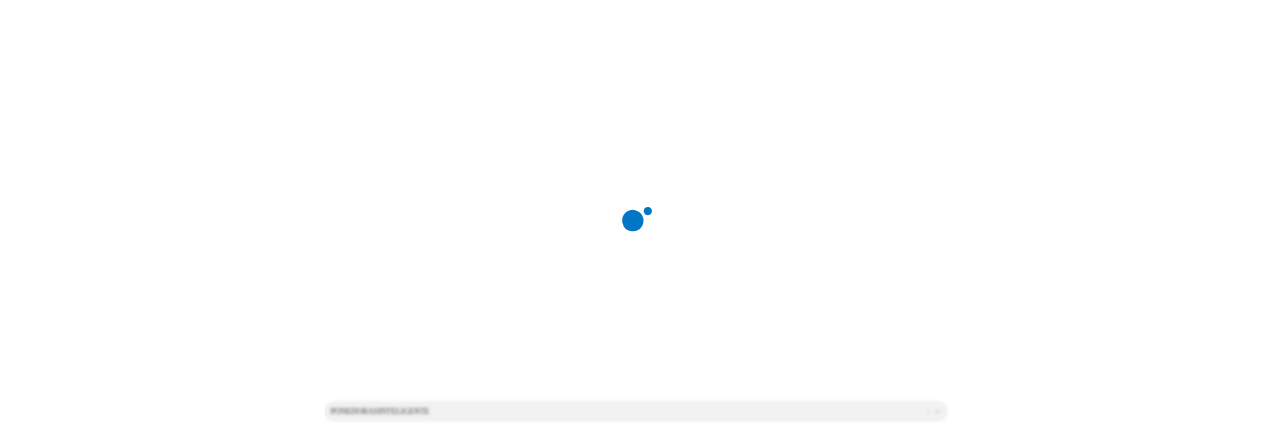 scroll, scrollTop: 0, scrollLeft: 0, axis: both 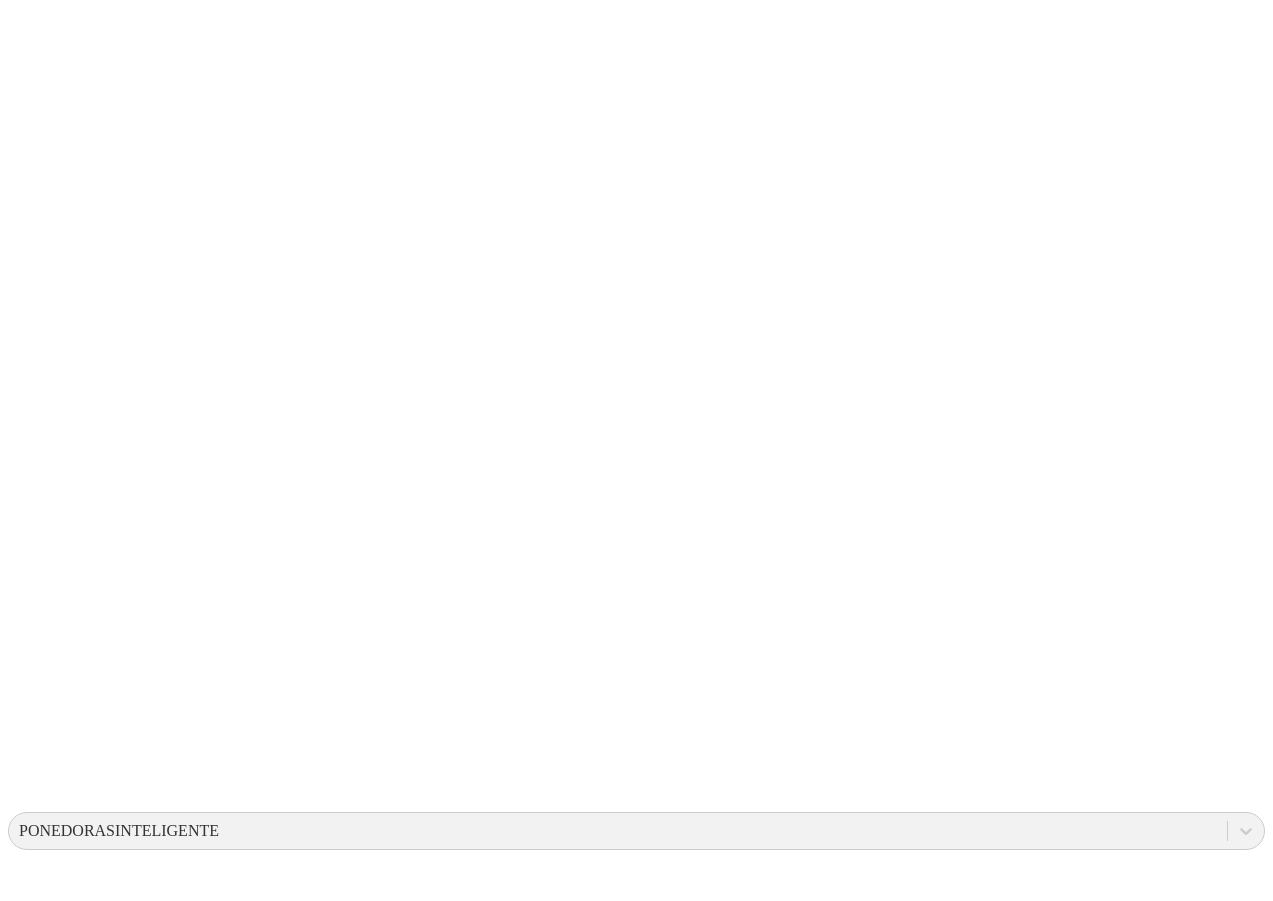 click at bounding box center [636, 2708] 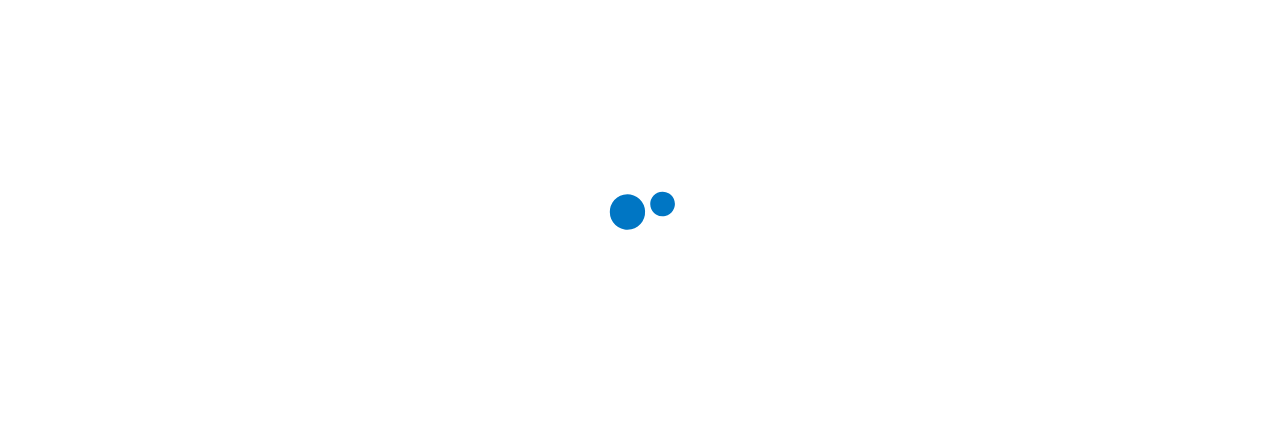 scroll, scrollTop: 0, scrollLeft: 0, axis: both 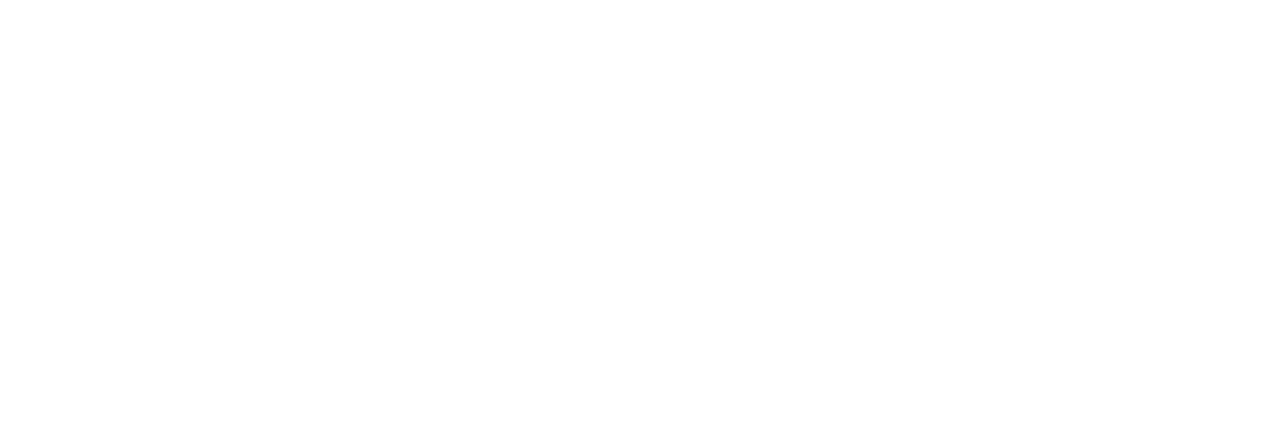 click 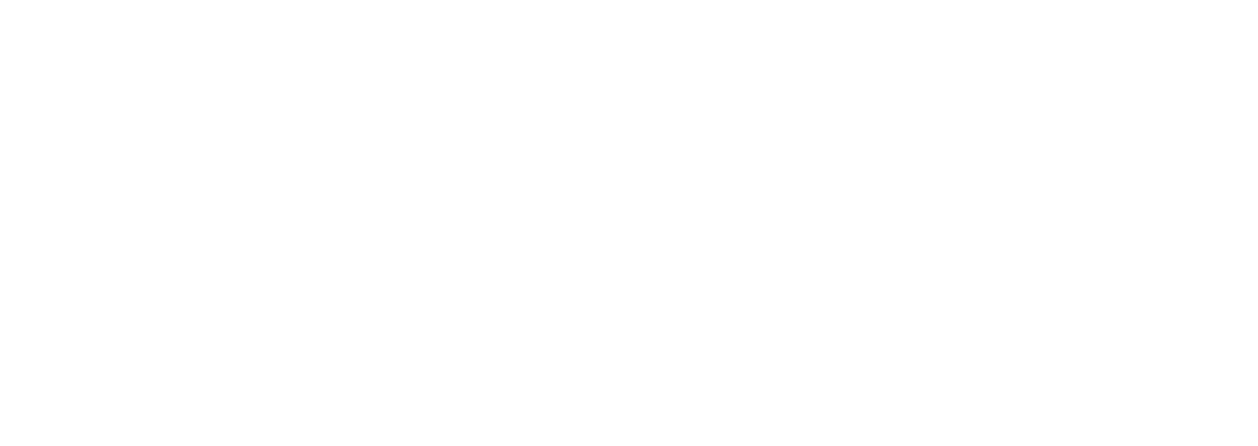 scroll, scrollTop: 217, scrollLeft: 0, axis: vertical 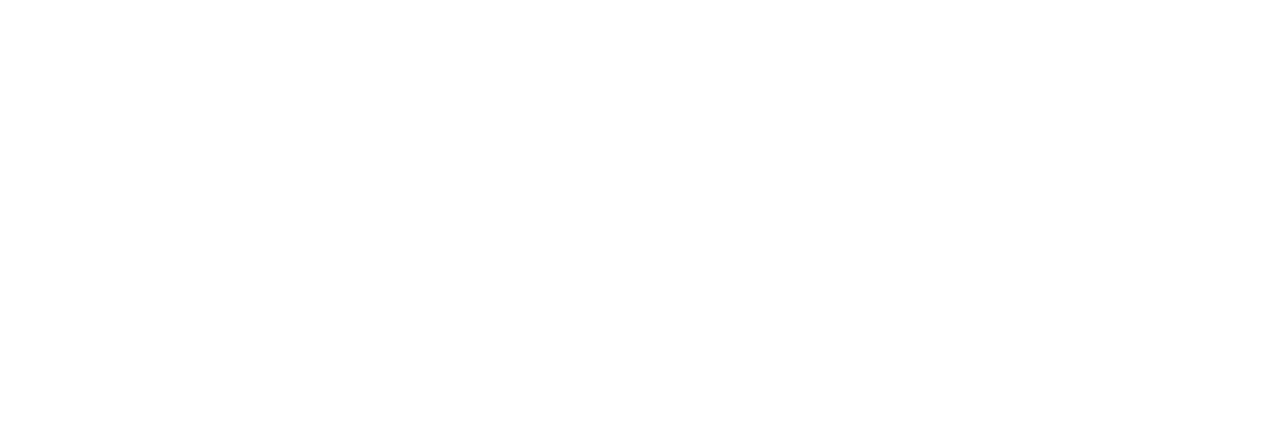 click 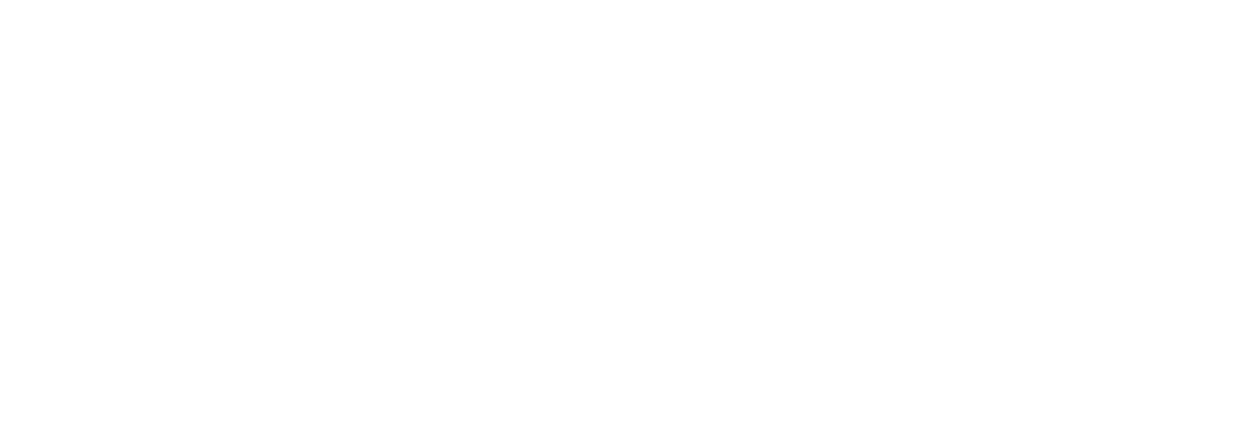 scroll, scrollTop: 285, scrollLeft: 0, axis: vertical 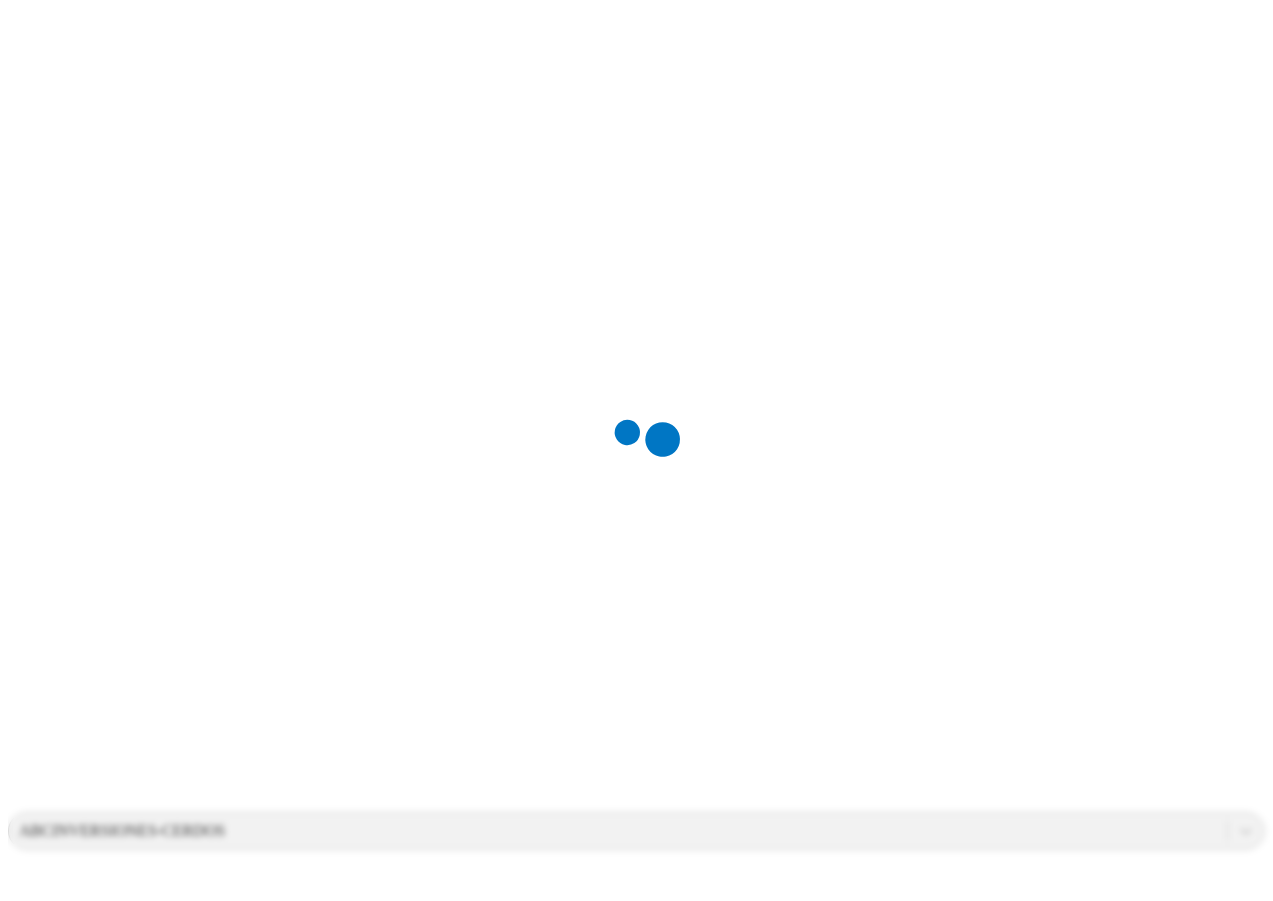 click at bounding box center (644, 450) 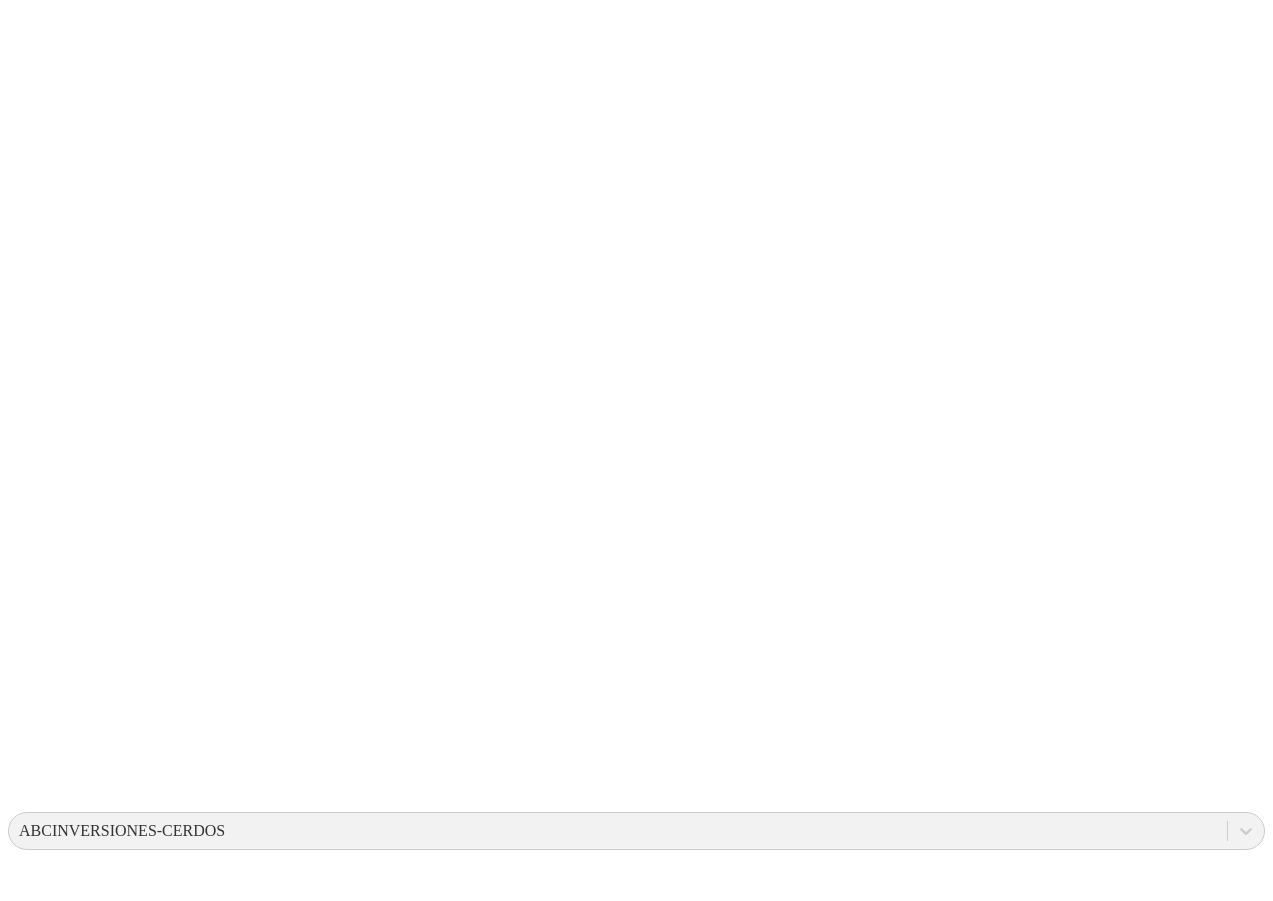 click on "ABCINVERSIONES-CERDOS" at bounding box center [122, 831] 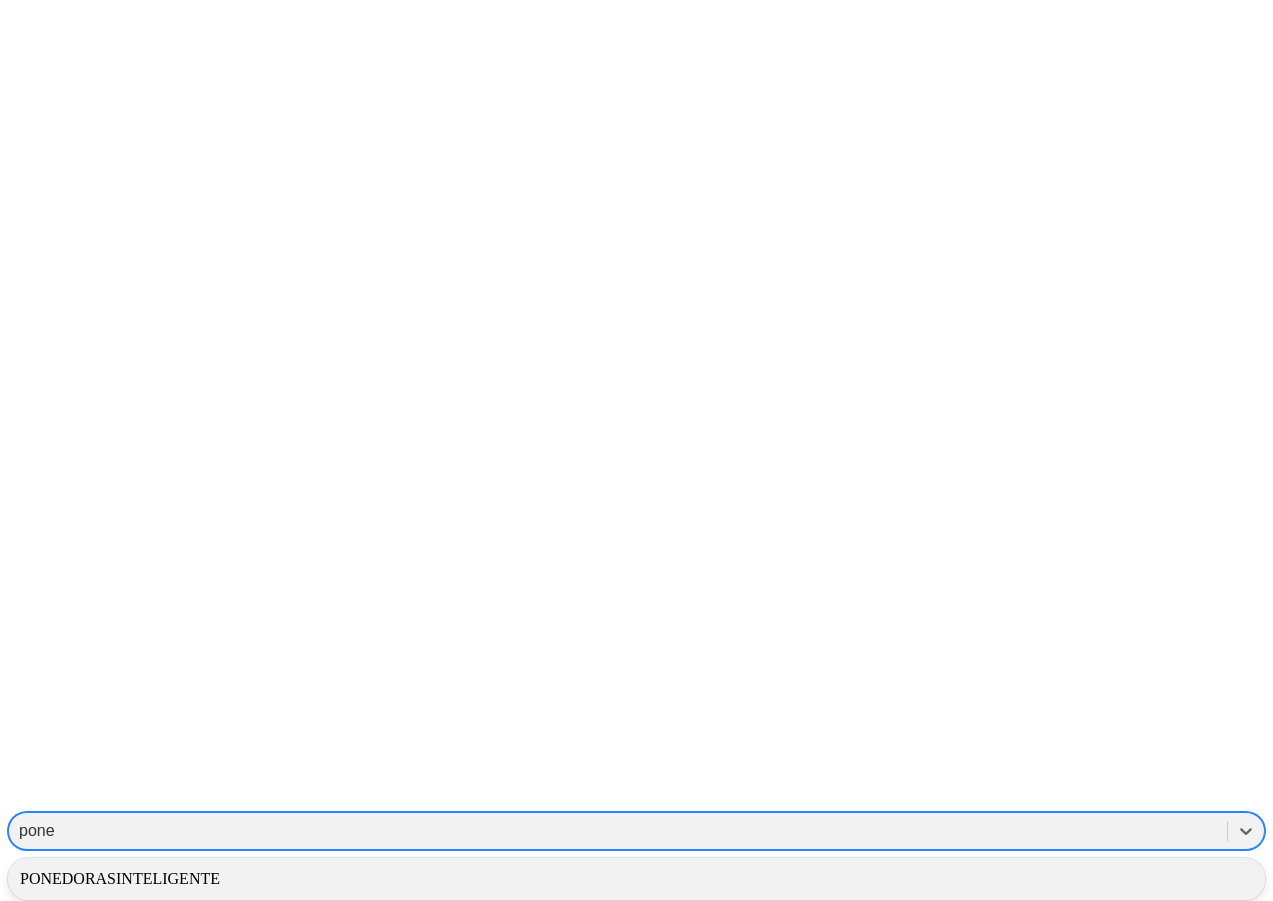 type on "poned" 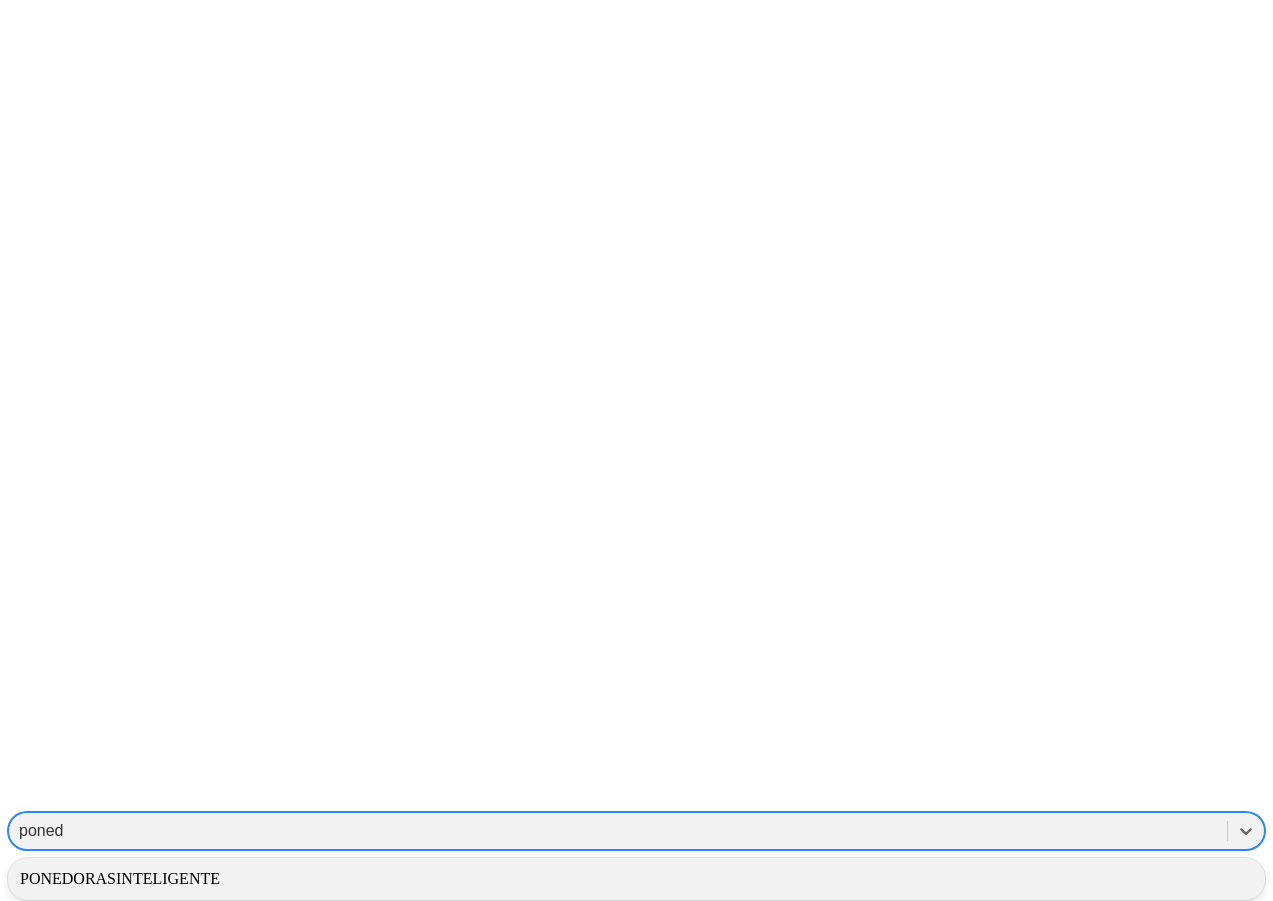 click on "PONEDORASINTELIGENTE" at bounding box center (636, 879) 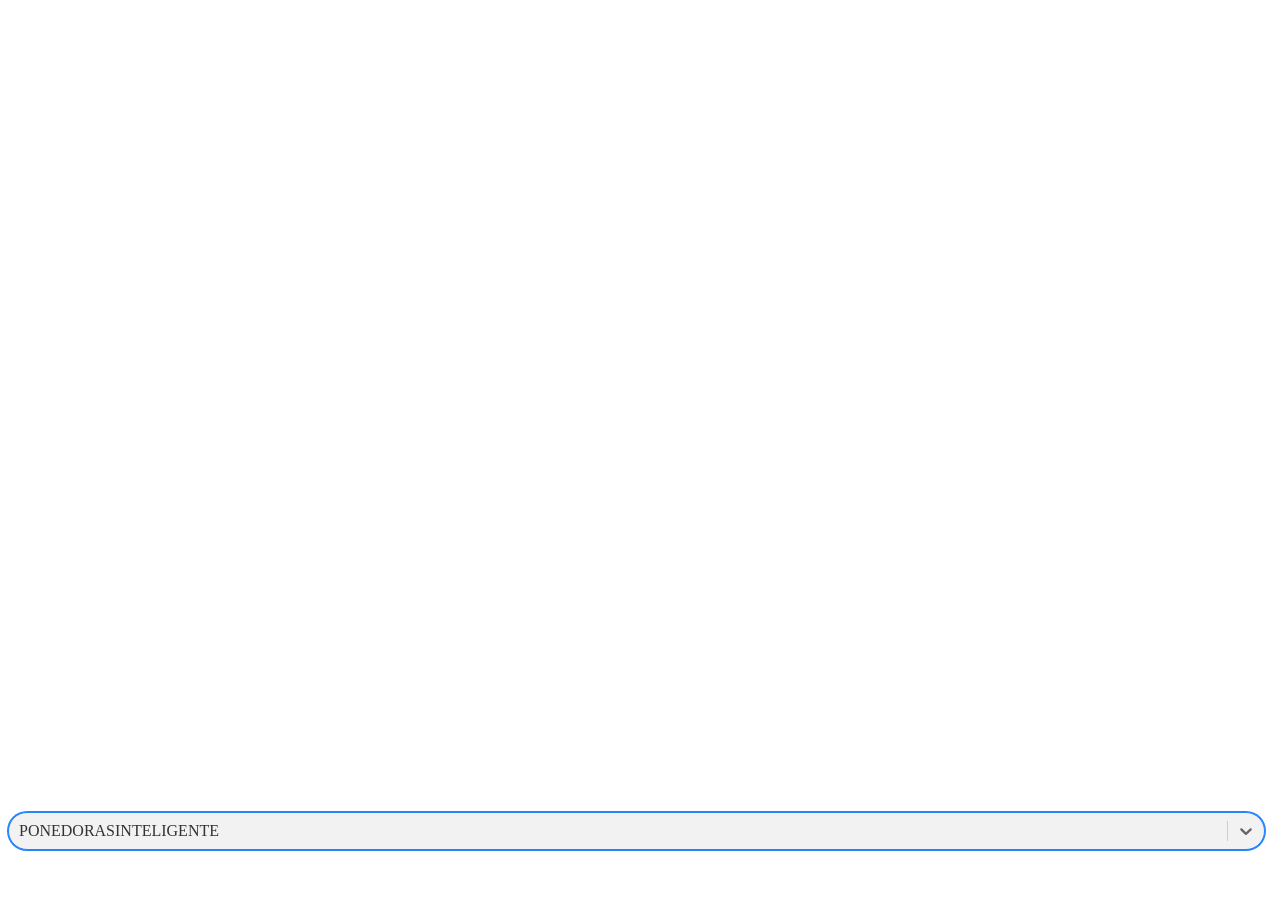 click 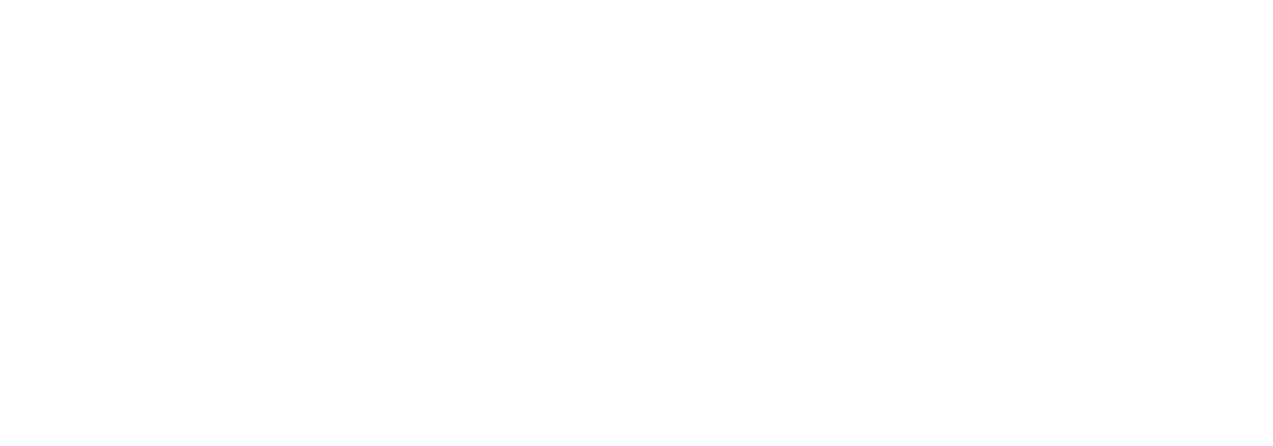 click 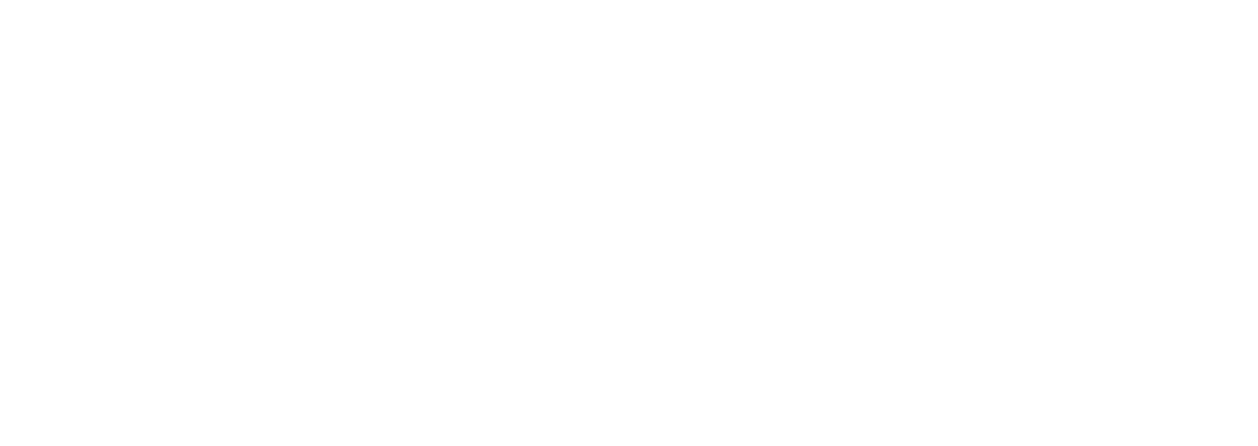 scroll, scrollTop: 141, scrollLeft: 0, axis: vertical 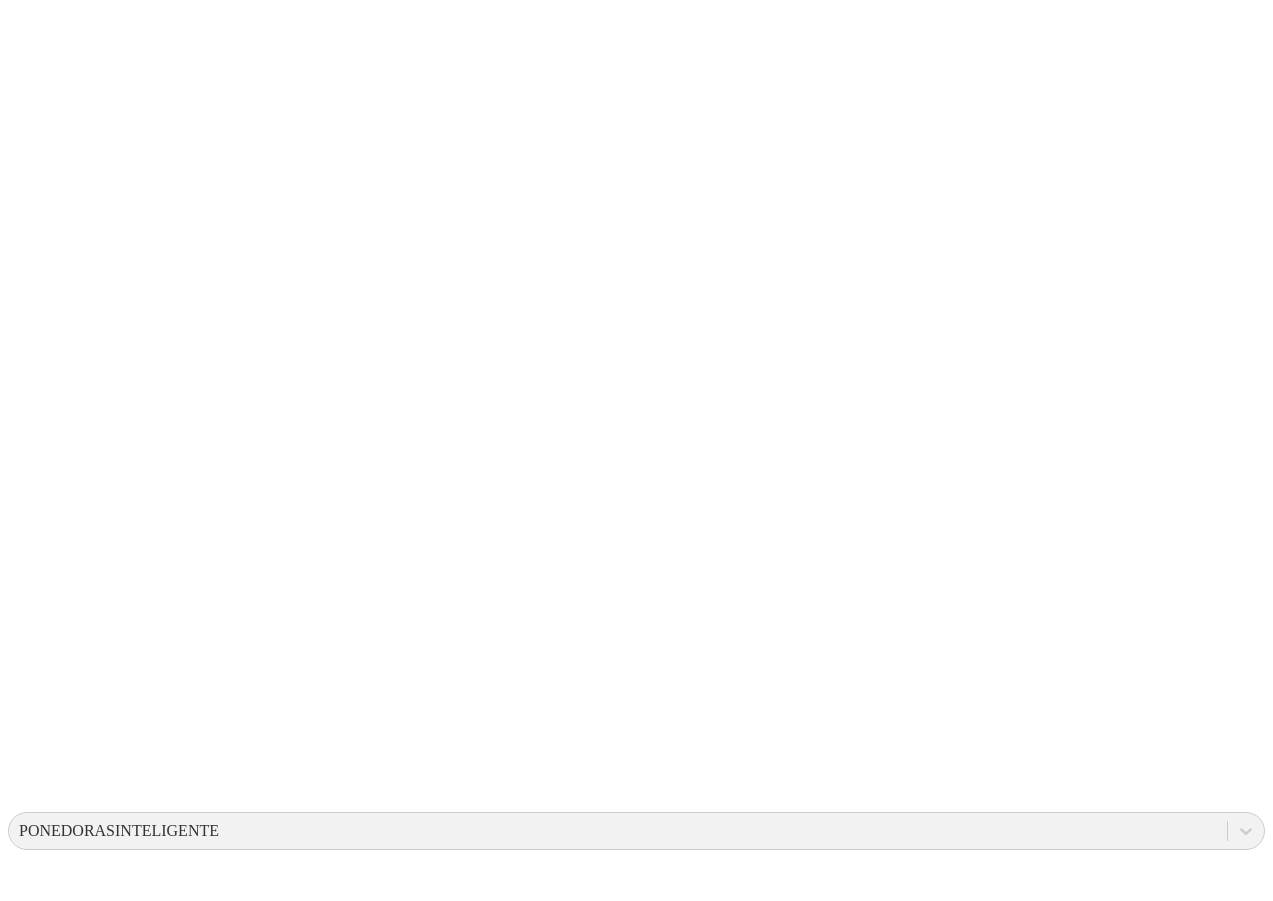 click on "IPI" at bounding box center [636, 2717] 